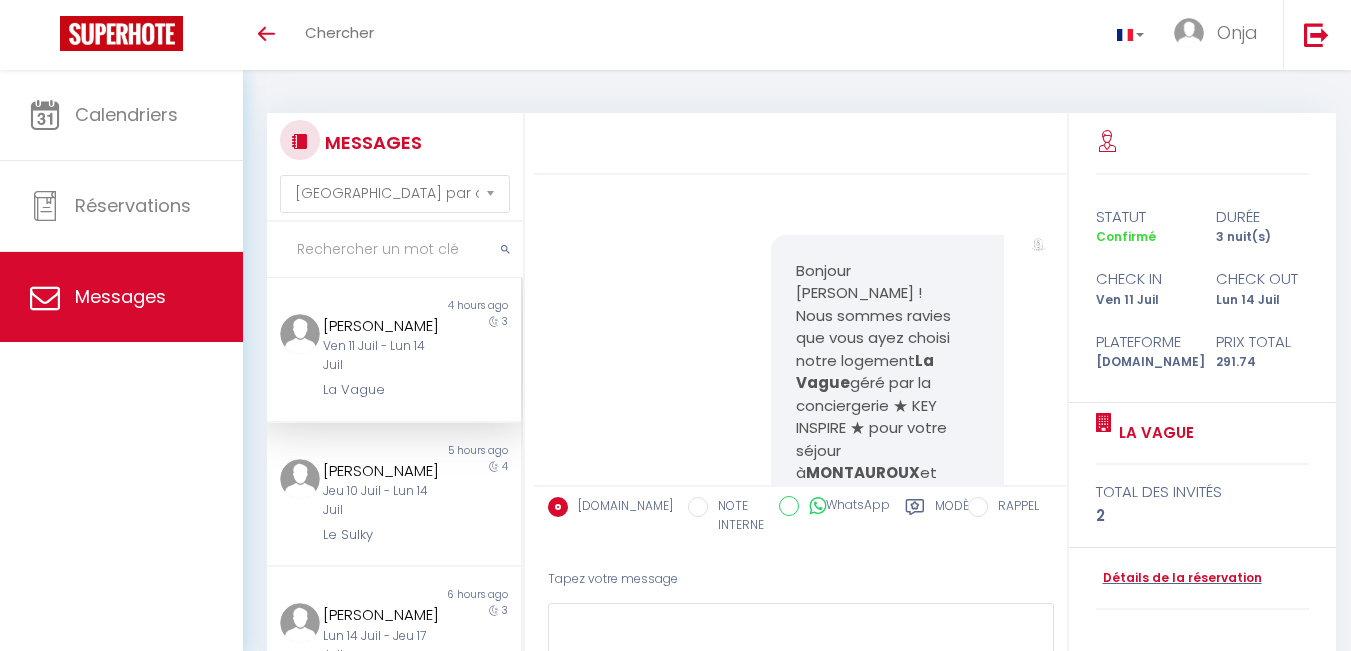 select on "message" 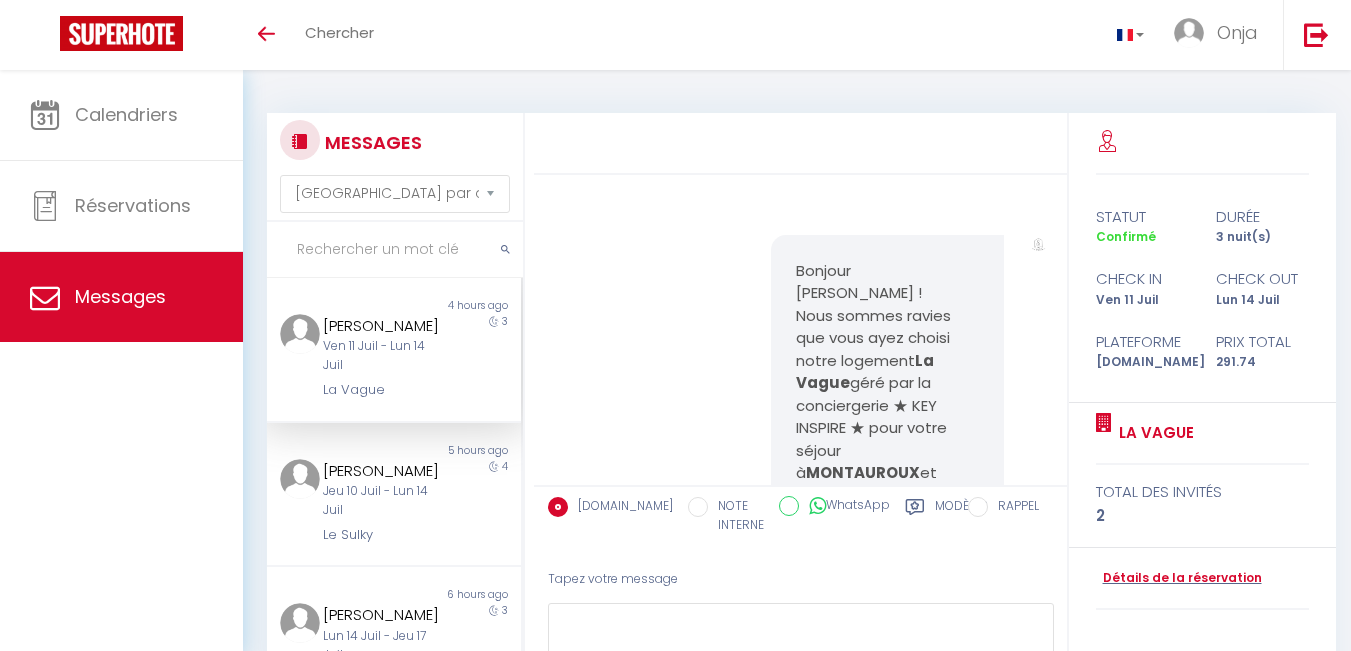 scroll, scrollTop: 0, scrollLeft: 0, axis: both 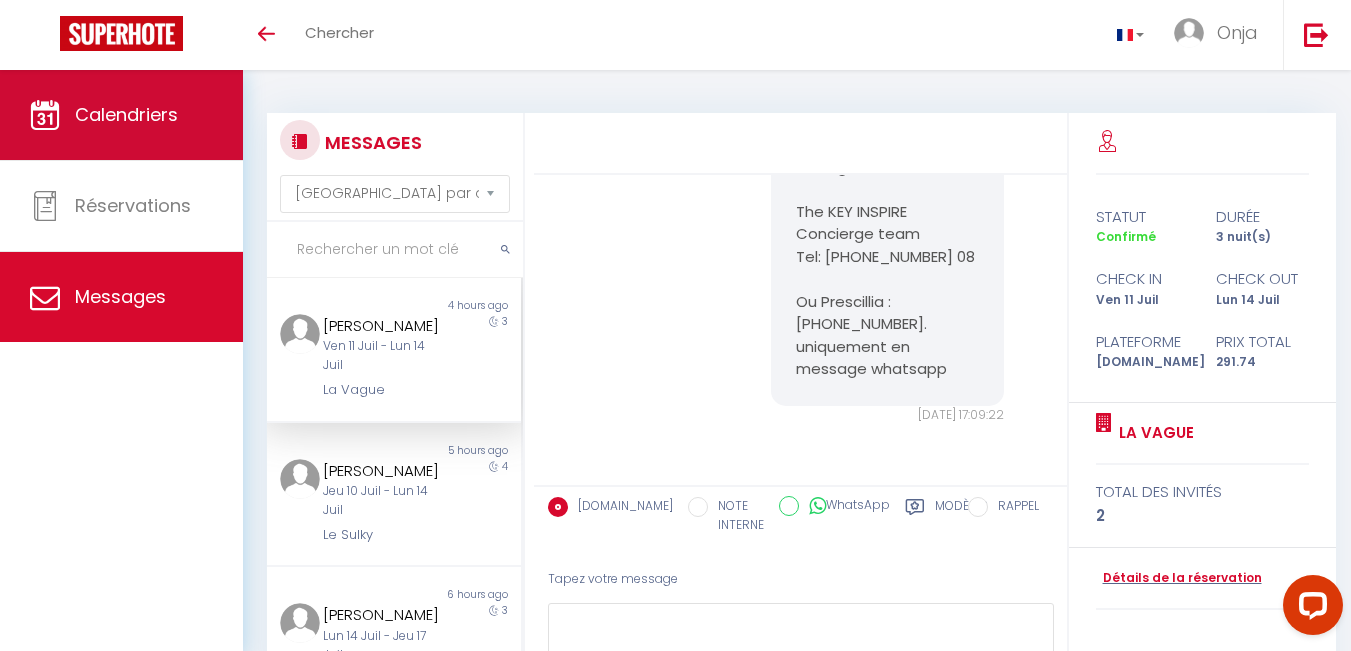 click on "Calendriers" at bounding box center (126, 114) 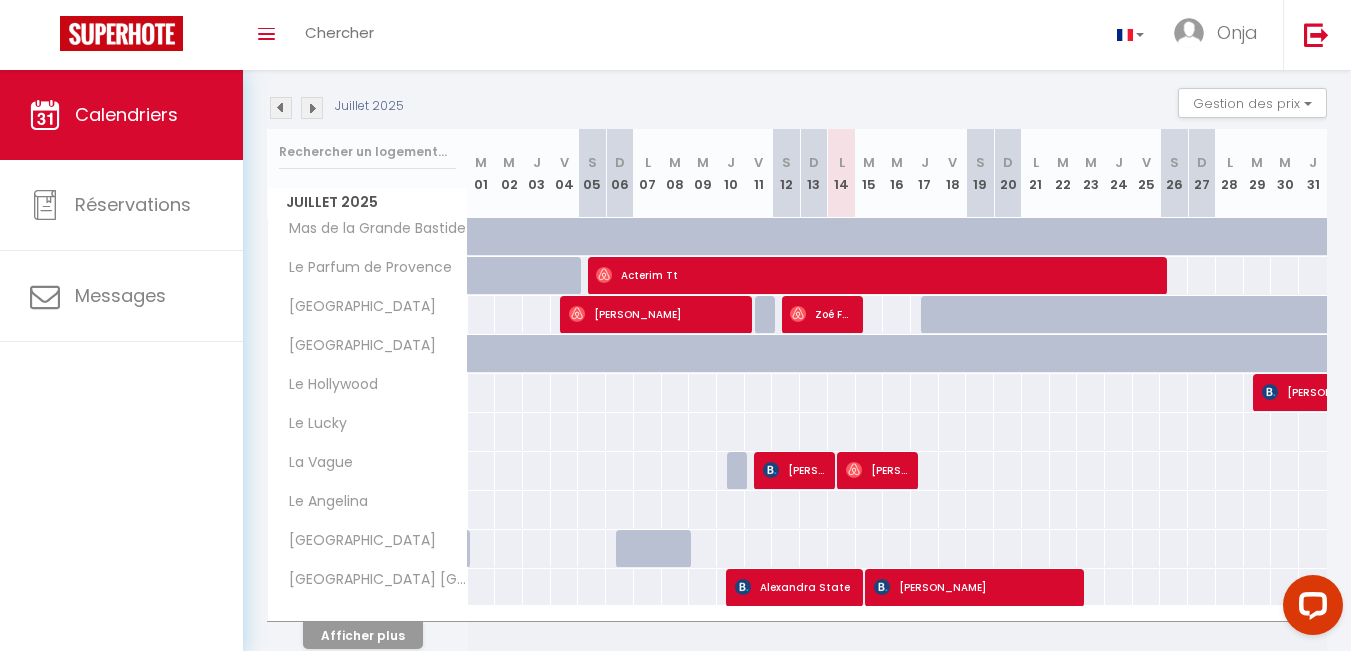 scroll, scrollTop: 200, scrollLeft: 0, axis: vertical 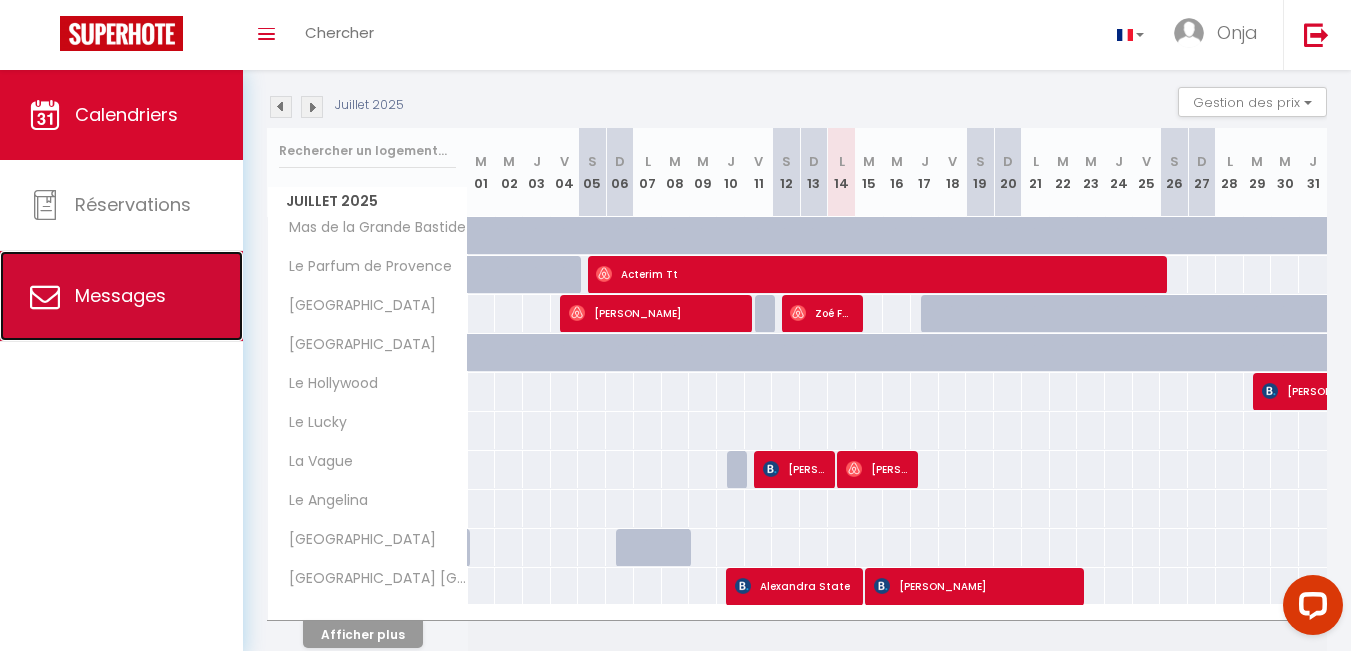 click on "Messages" at bounding box center [120, 295] 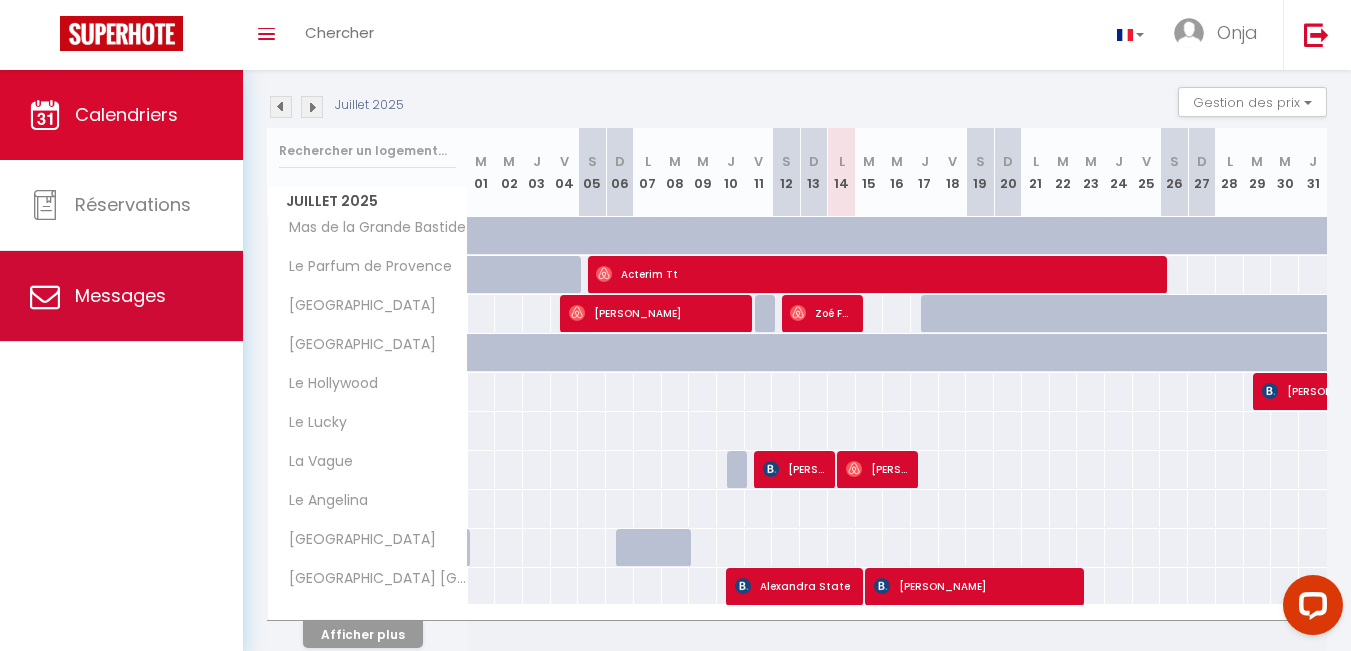 select on "message" 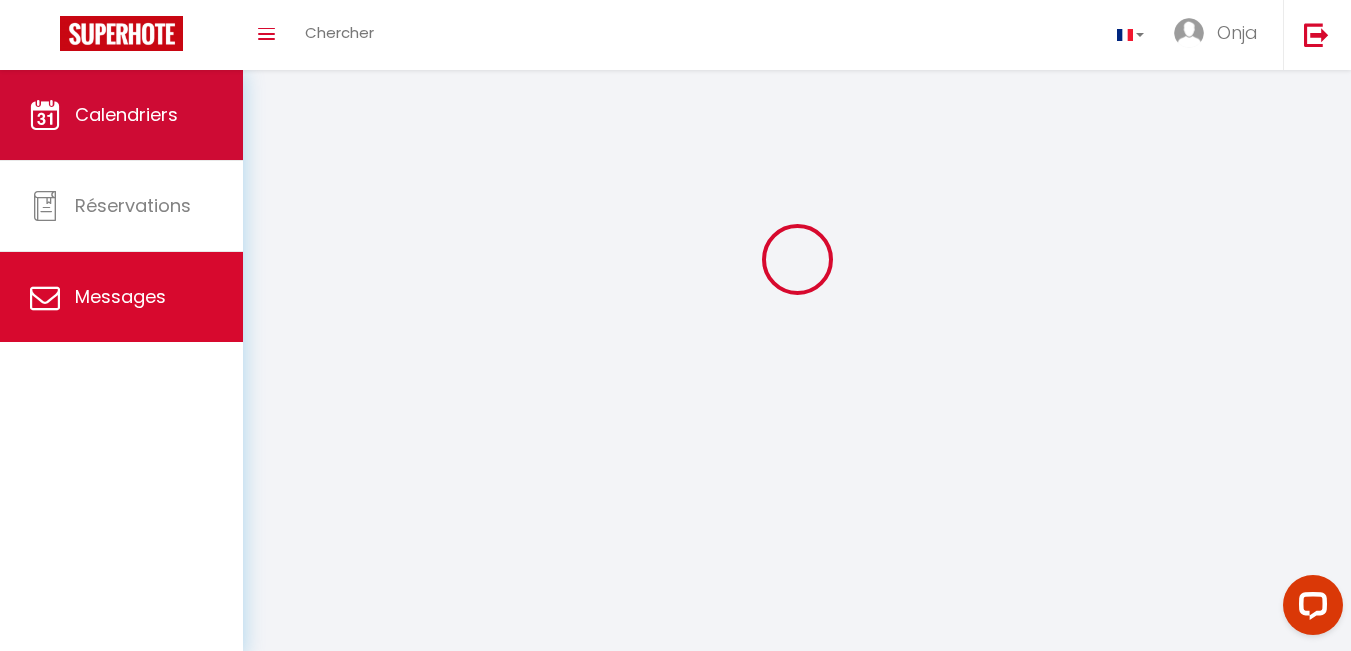 scroll, scrollTop: 0, scrollLeft: 0, axis: both 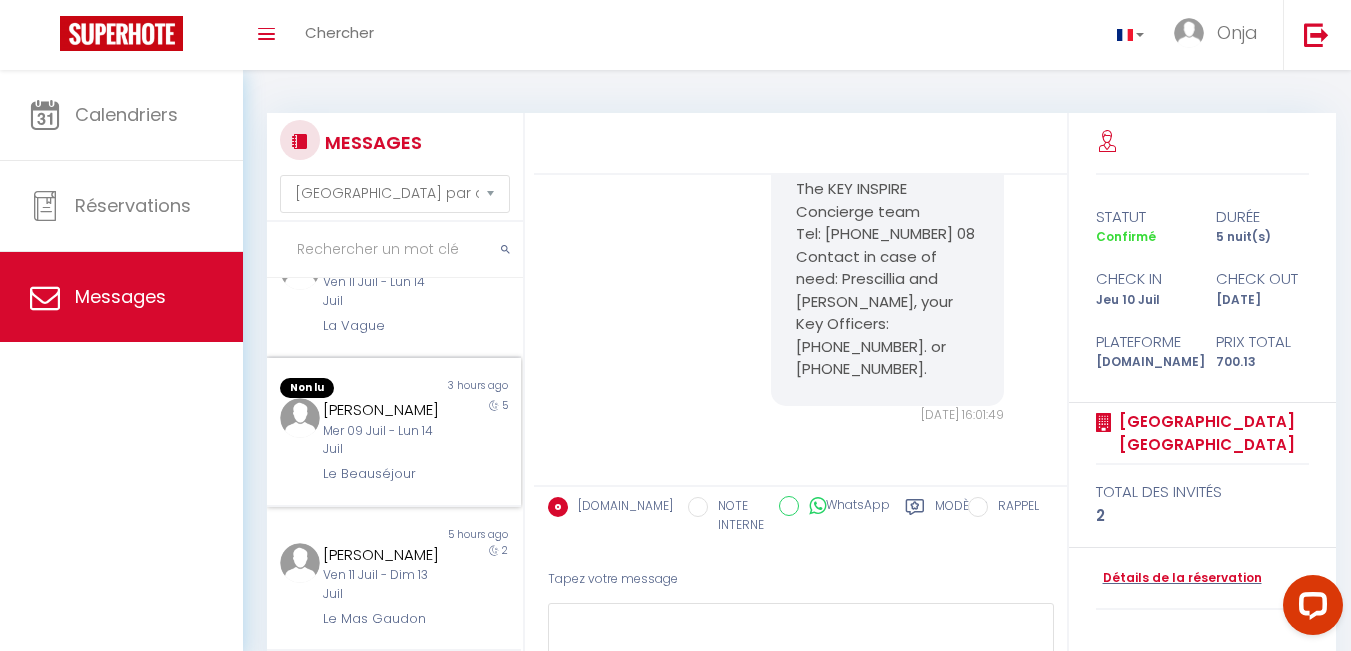 click on "[PERSON_NAME]" at bounding box center (384, 410) 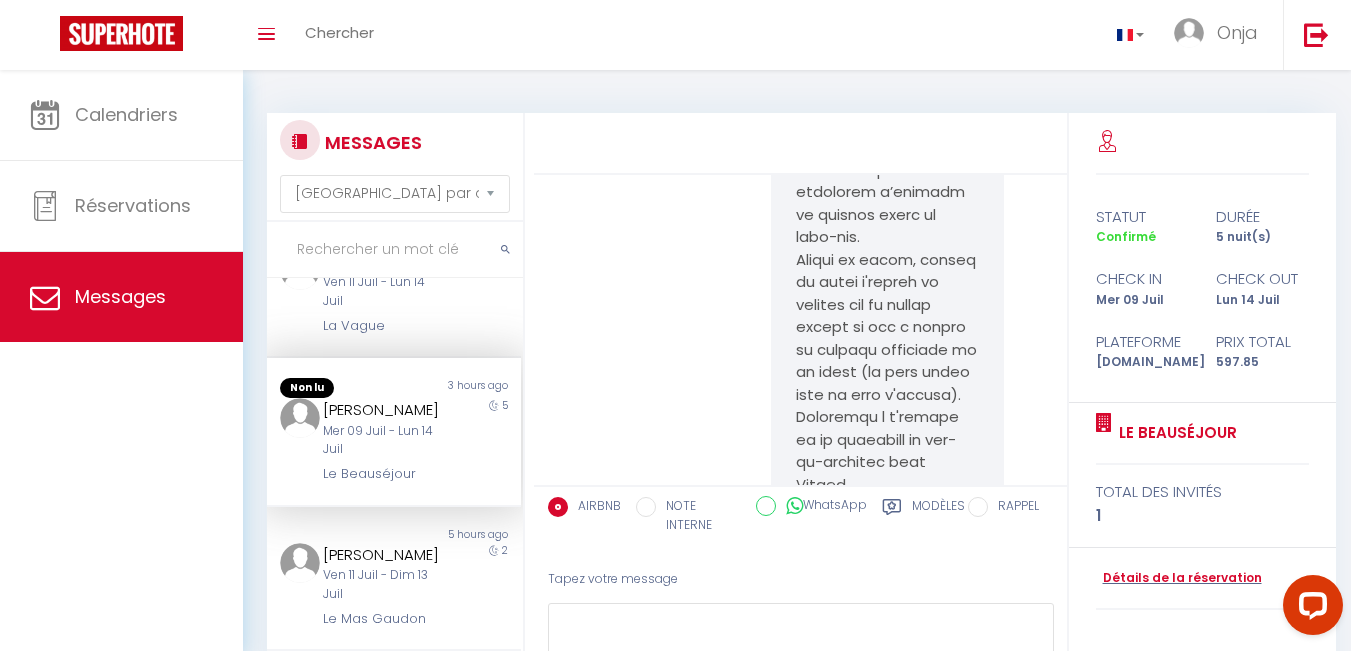 scroll, scrollTop: 28156, scrollLeft: 0, axis: vertical 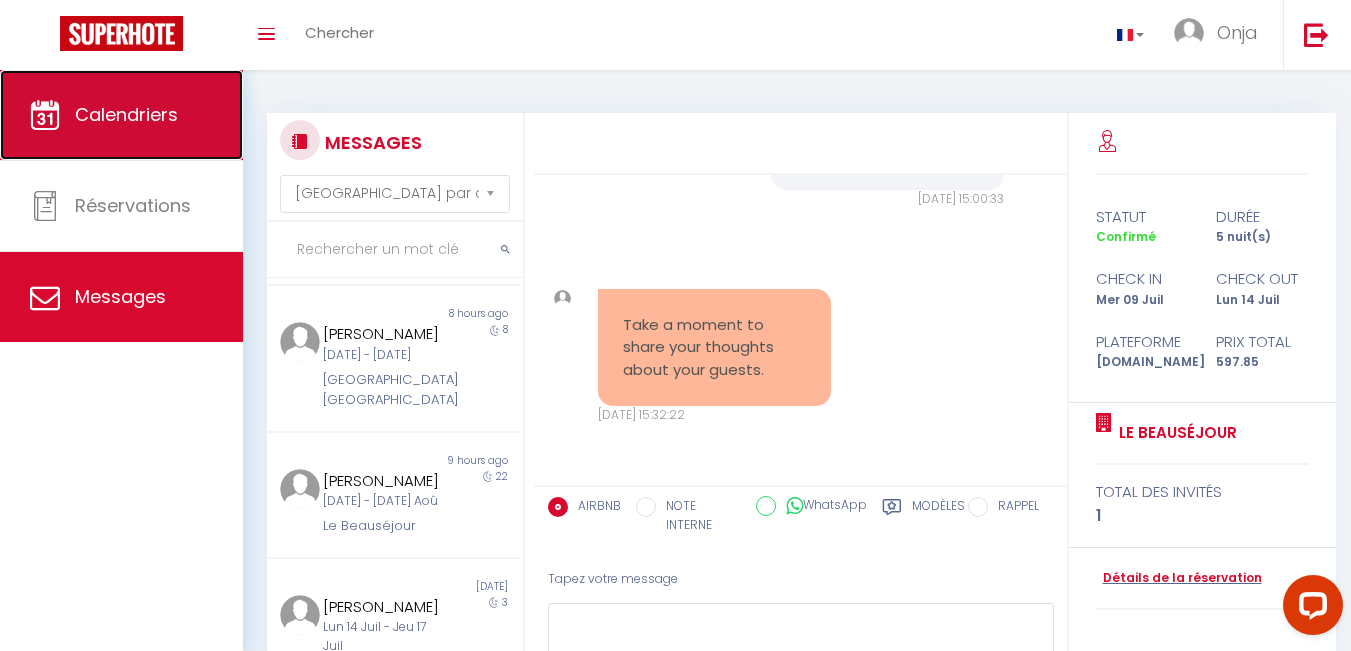 click on "Calendriers" at bounding box center (121, 115) 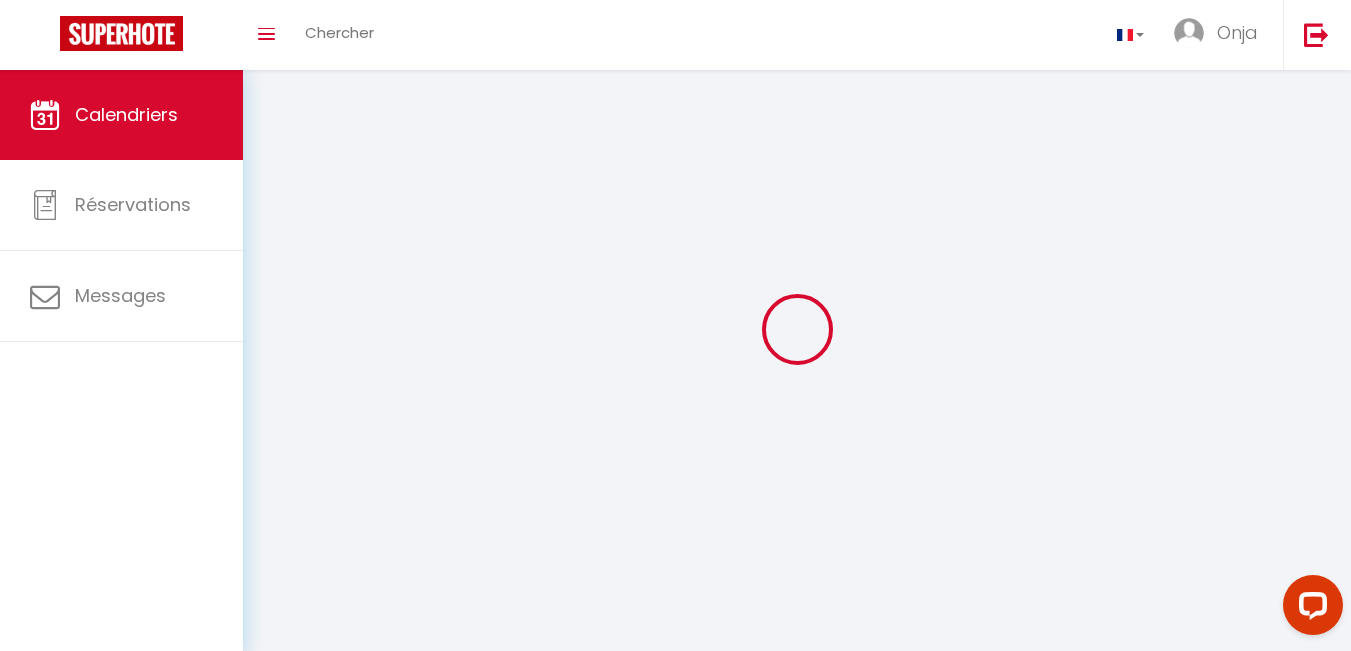 select 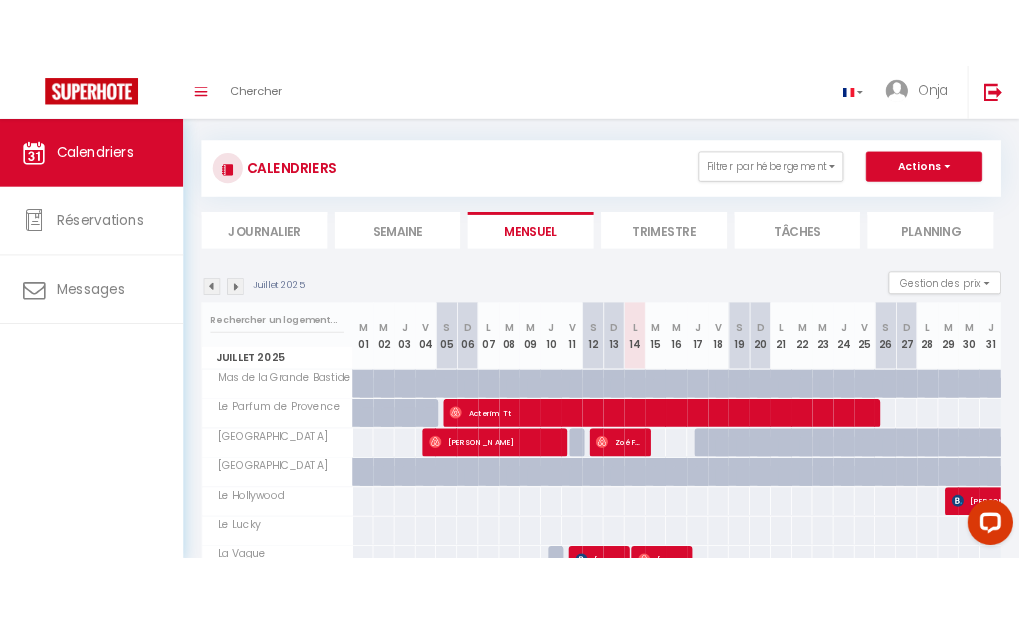 scroll, scrollTop: 288, scrollLeft: 0, axis: vertical 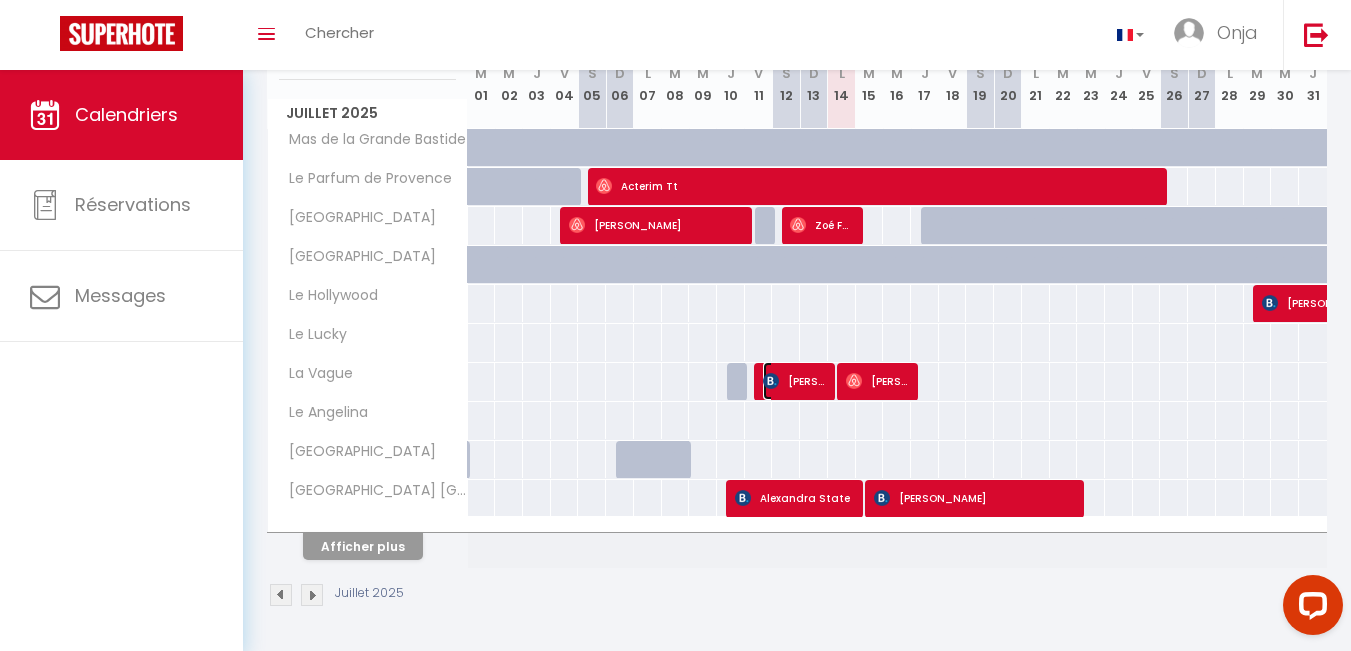 click on "[PERSON_NAME]" at bounding box center [795, 381] 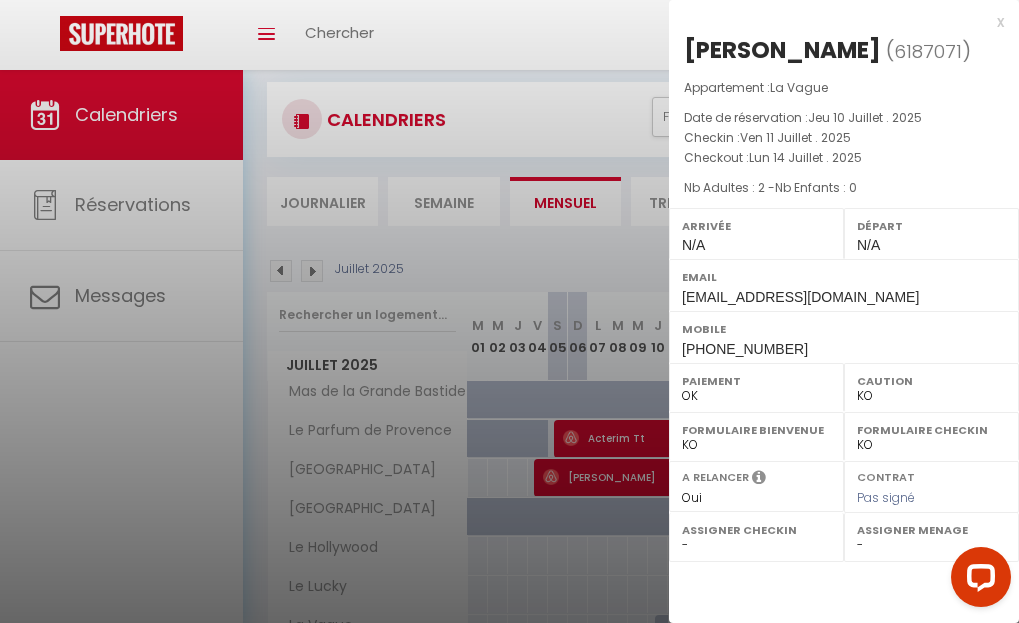 scroll, scrollTop: 0, scrollLeft: 0, axis: both 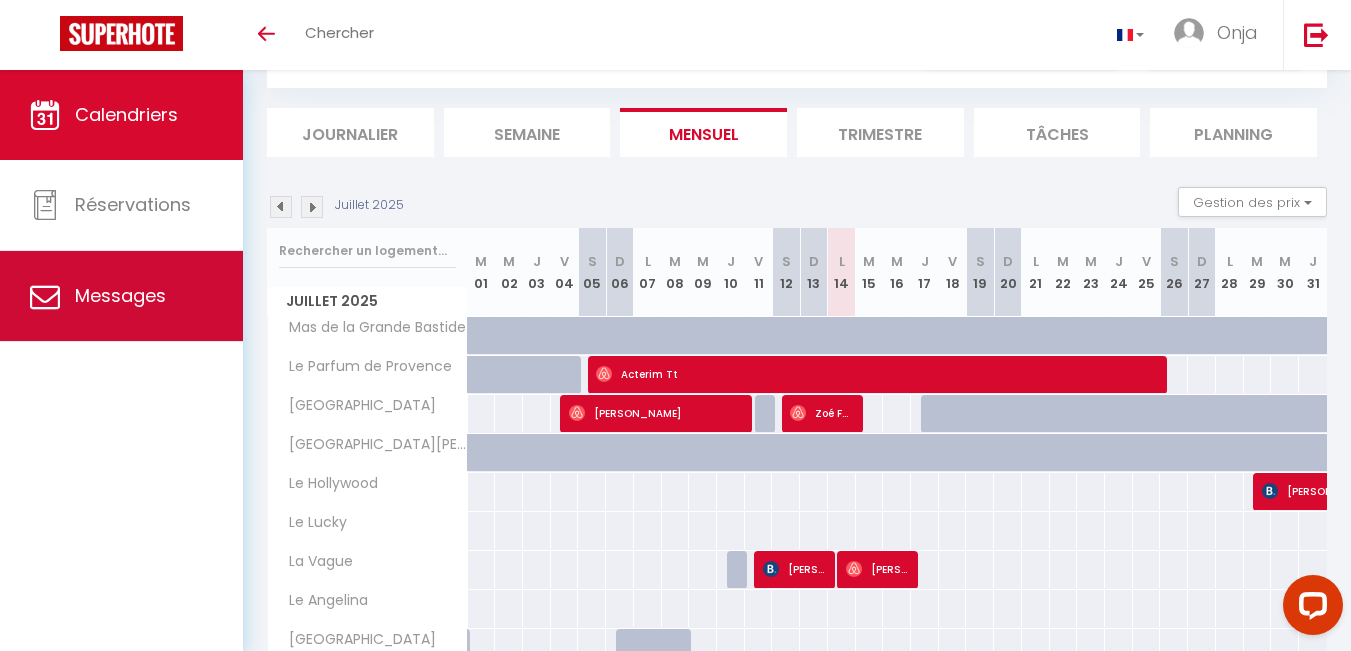 click on "Messages" at bounding box center [120, 295] 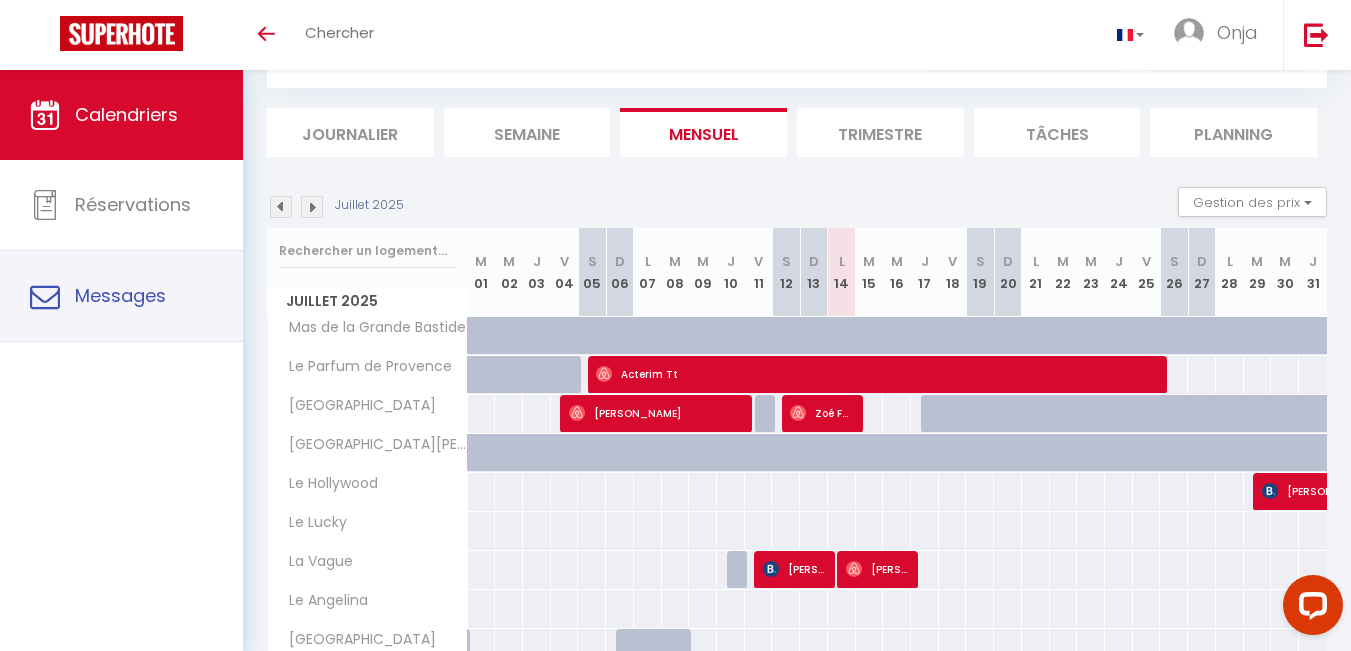 select on "message" 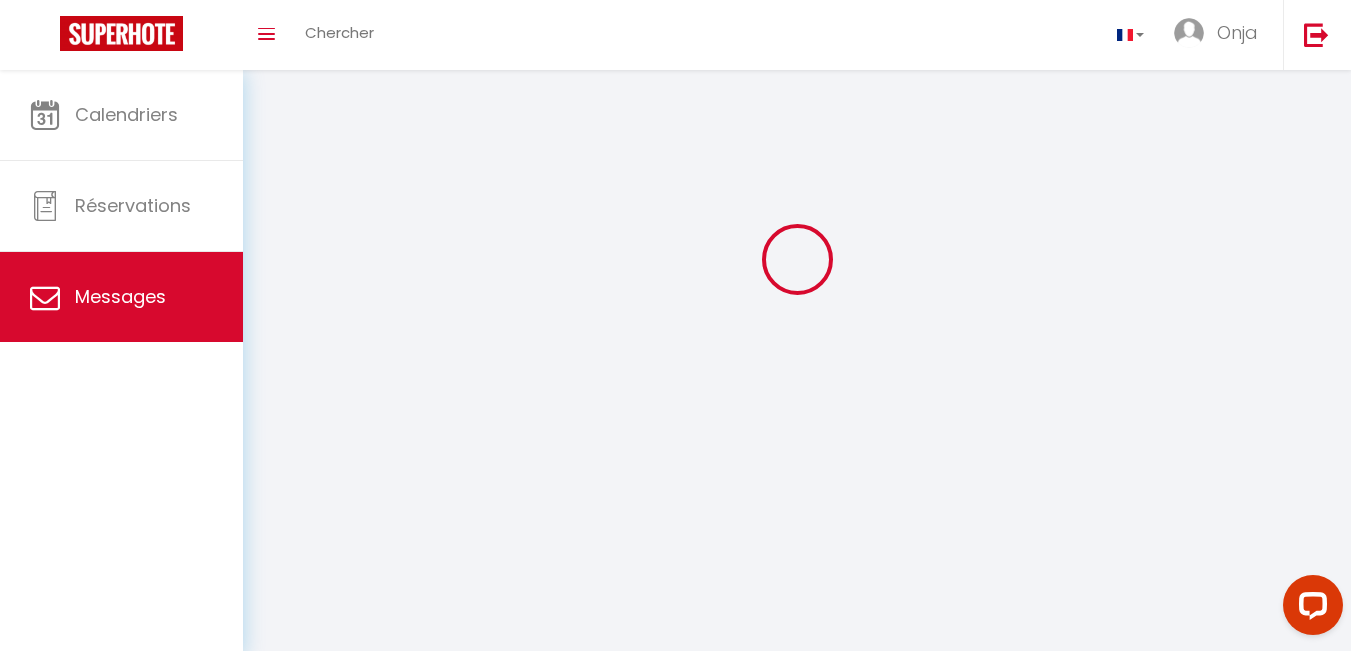 scroll, scrollTop: 0, scrollLeft: 0, axis: both 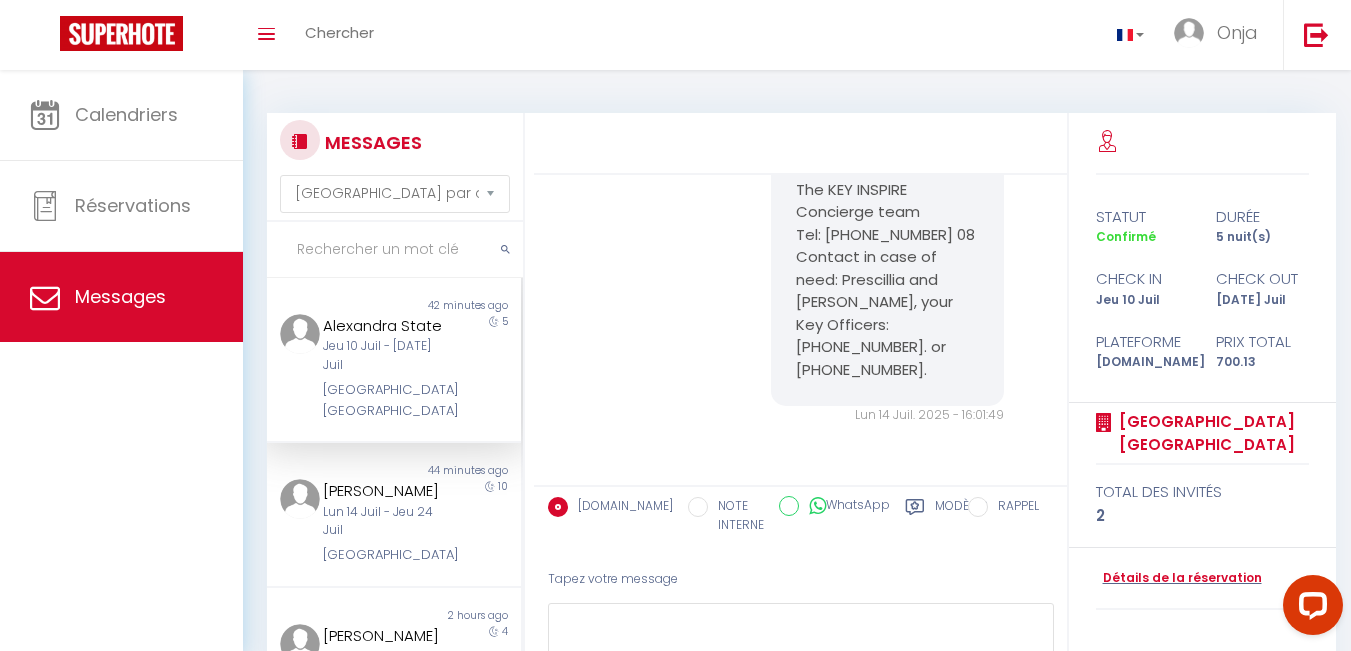 click at bounding box center (395, 250) 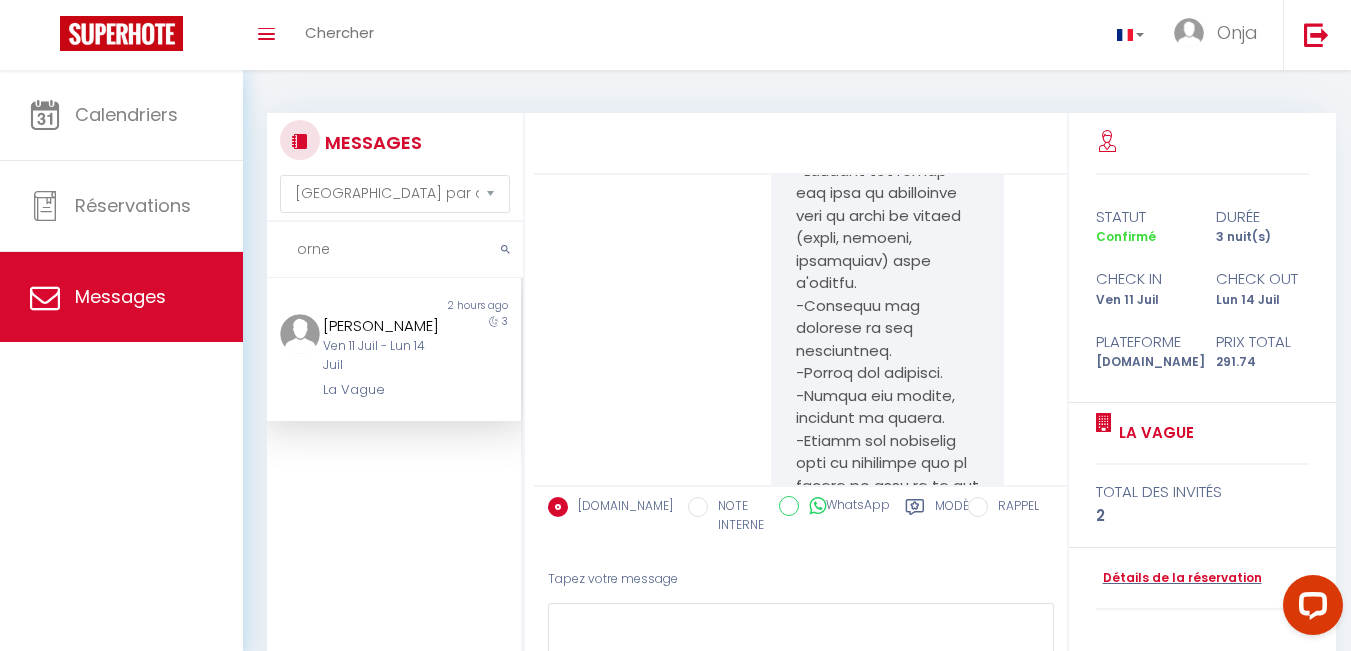 scroll, scrollTop: 17829, scrollLeft: 0, axis: vertical 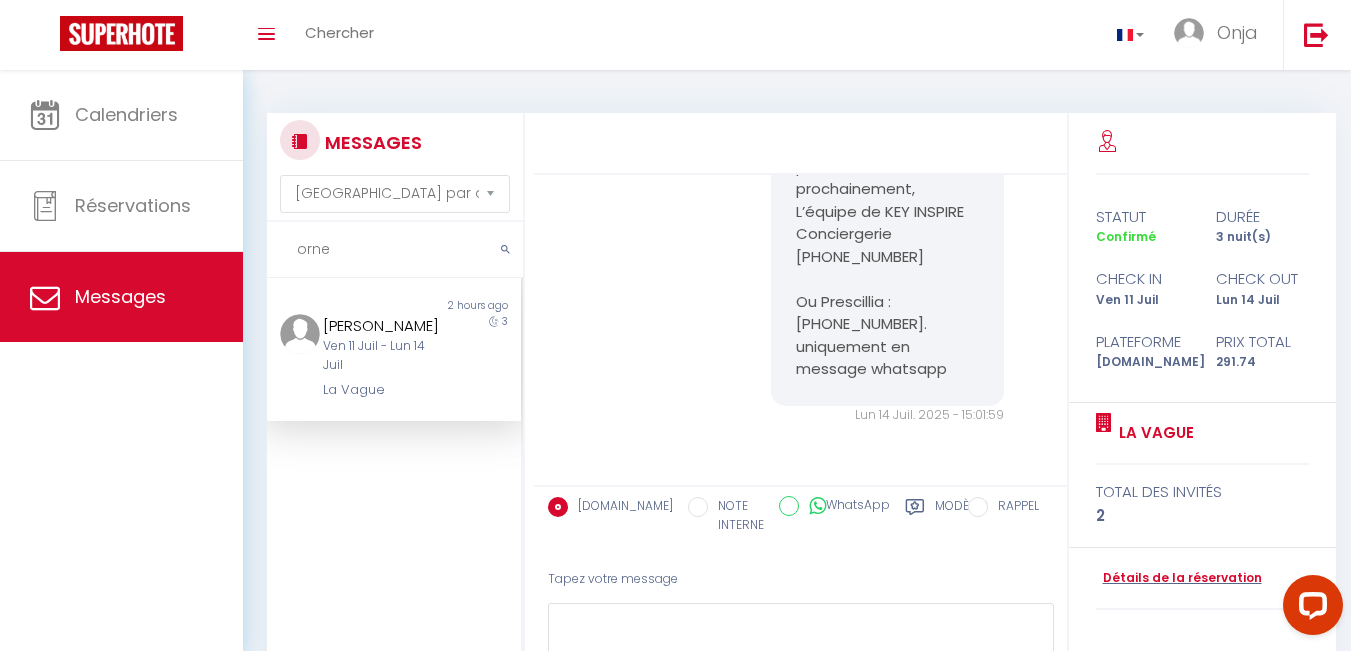 type on "orne" 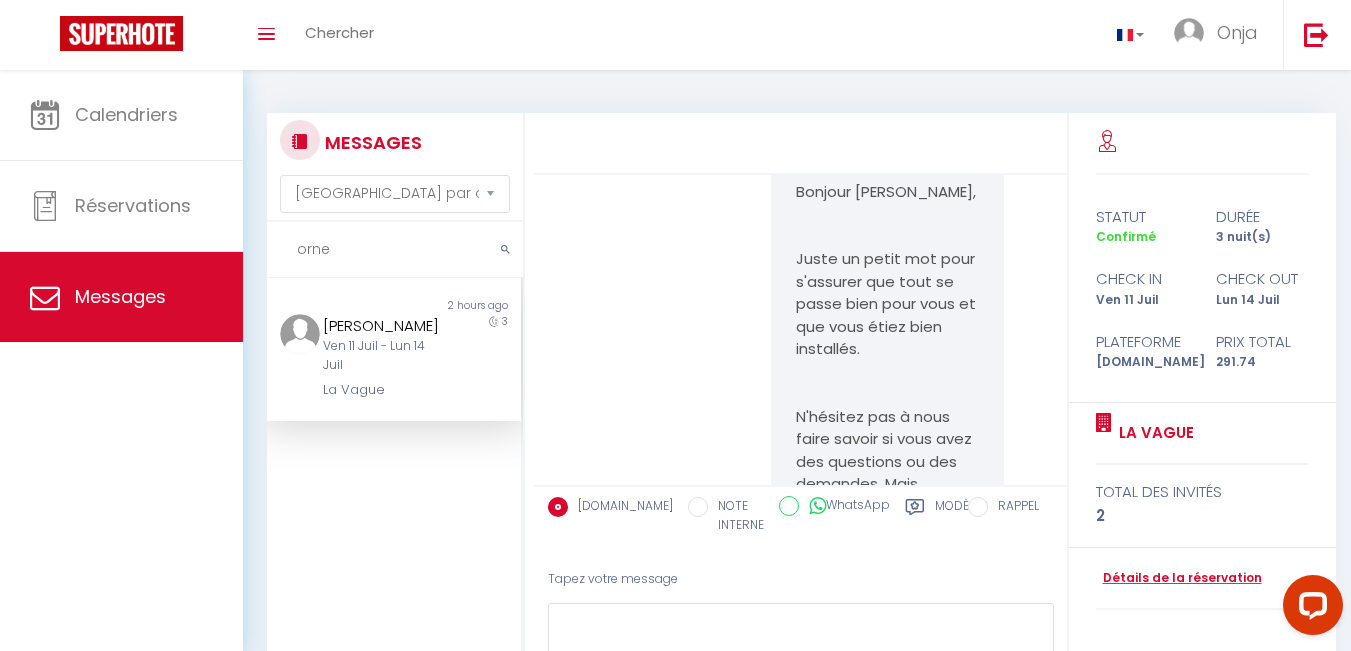 scroll, scrollTop: 7229, scrollLeft: 0, axis: vertical 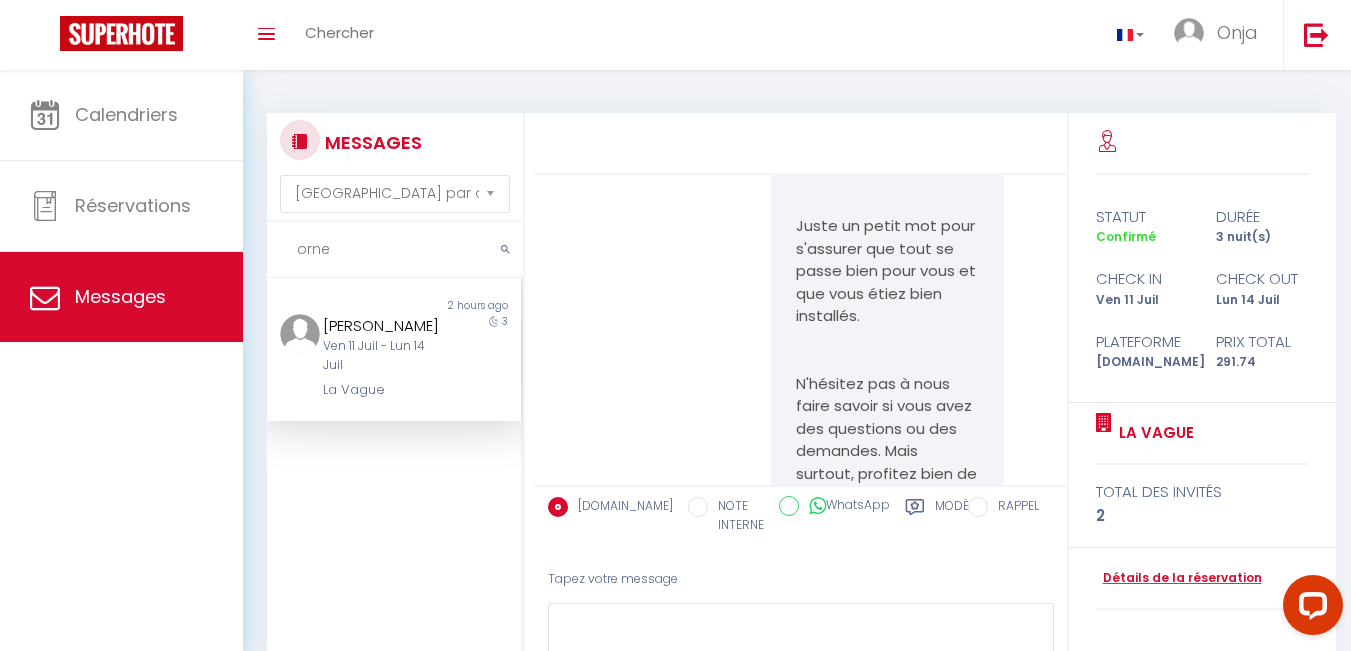 drag, startPoint x: 788, startPoint y: 232, endPoint x: 879, endPoint y: 281, distance: 103.35376 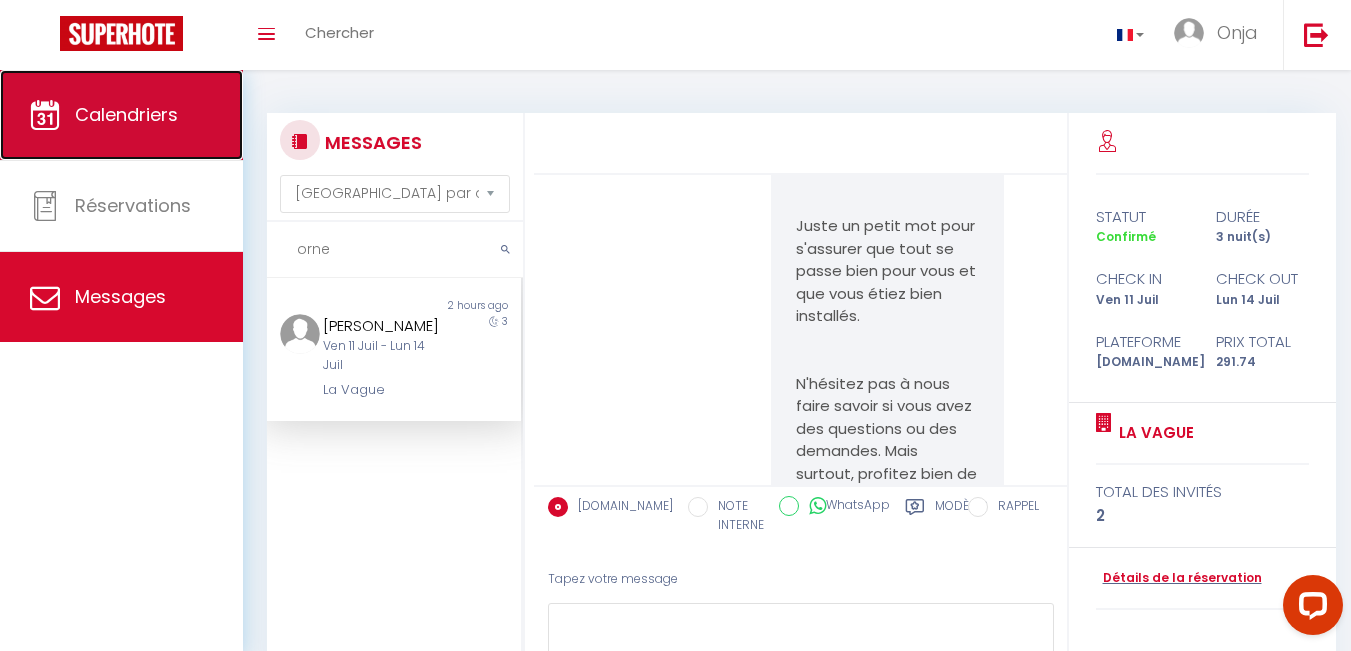 click on "Calendriers" at bounding box center (121, 115) 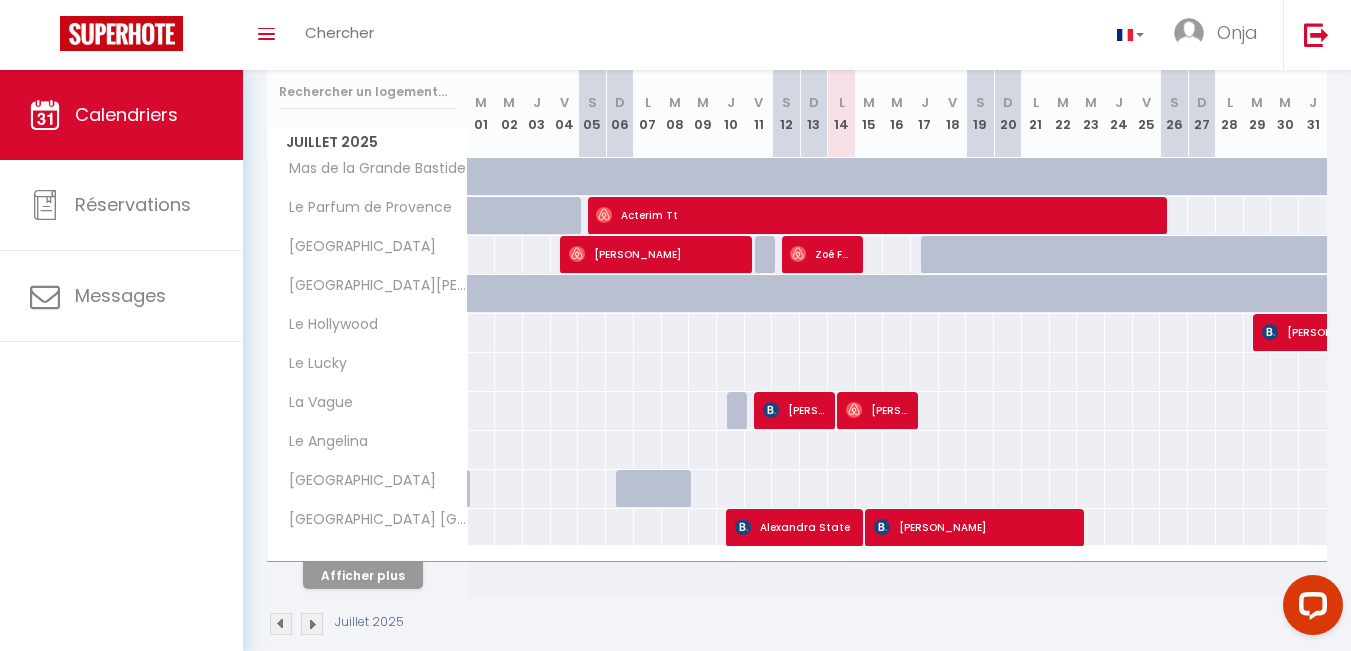 scroll, scrollTop: 288, scrollLeft: 0, axis: vertical 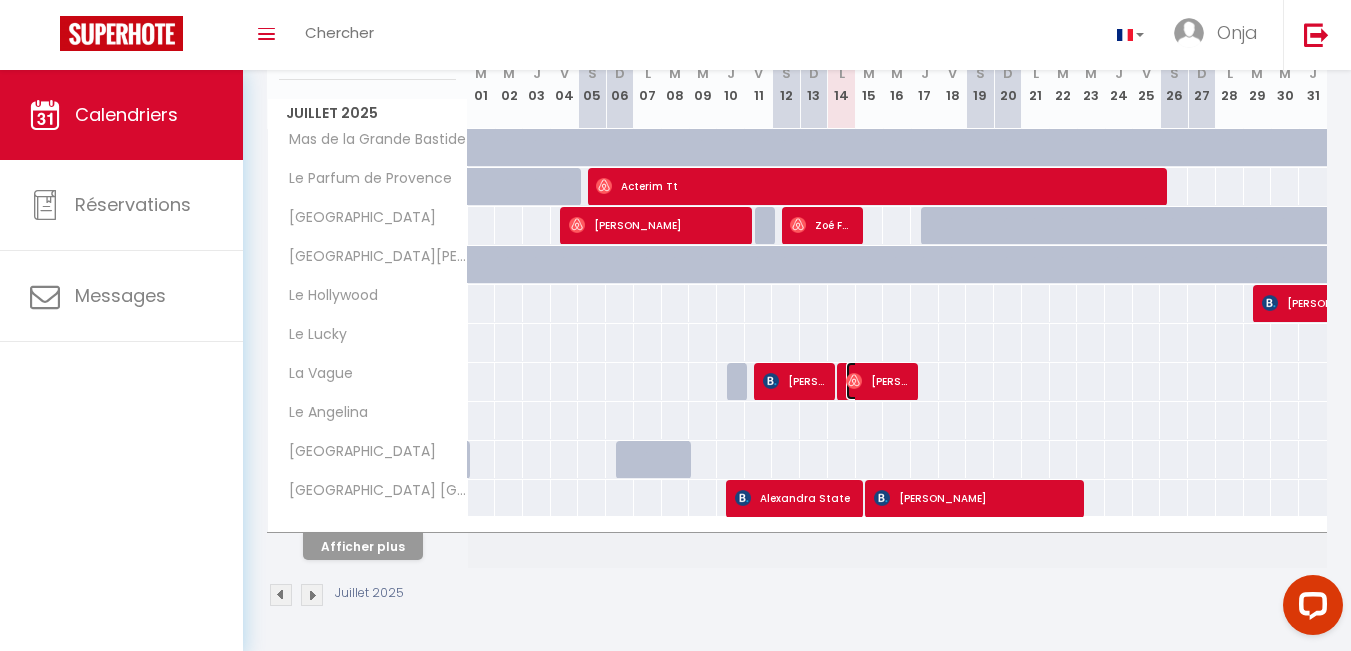 click on "[PERSON_NAME]" at bounding box center (878, 381) 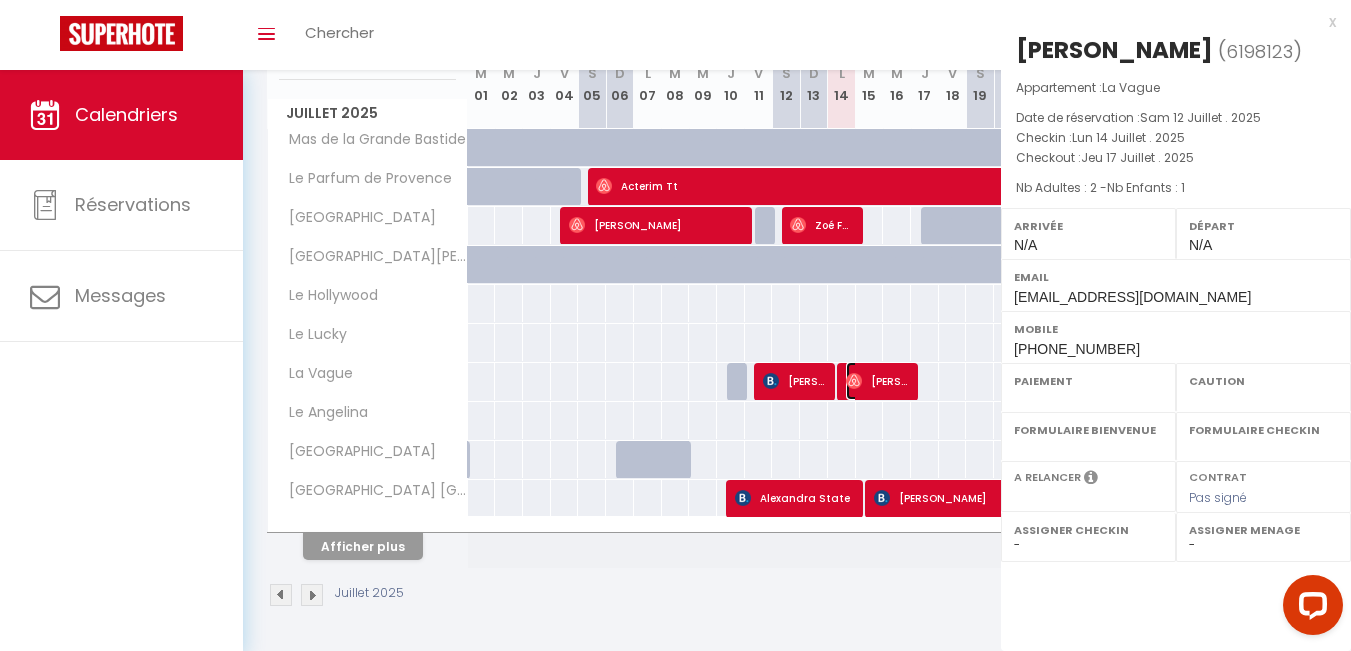 select on "OK" 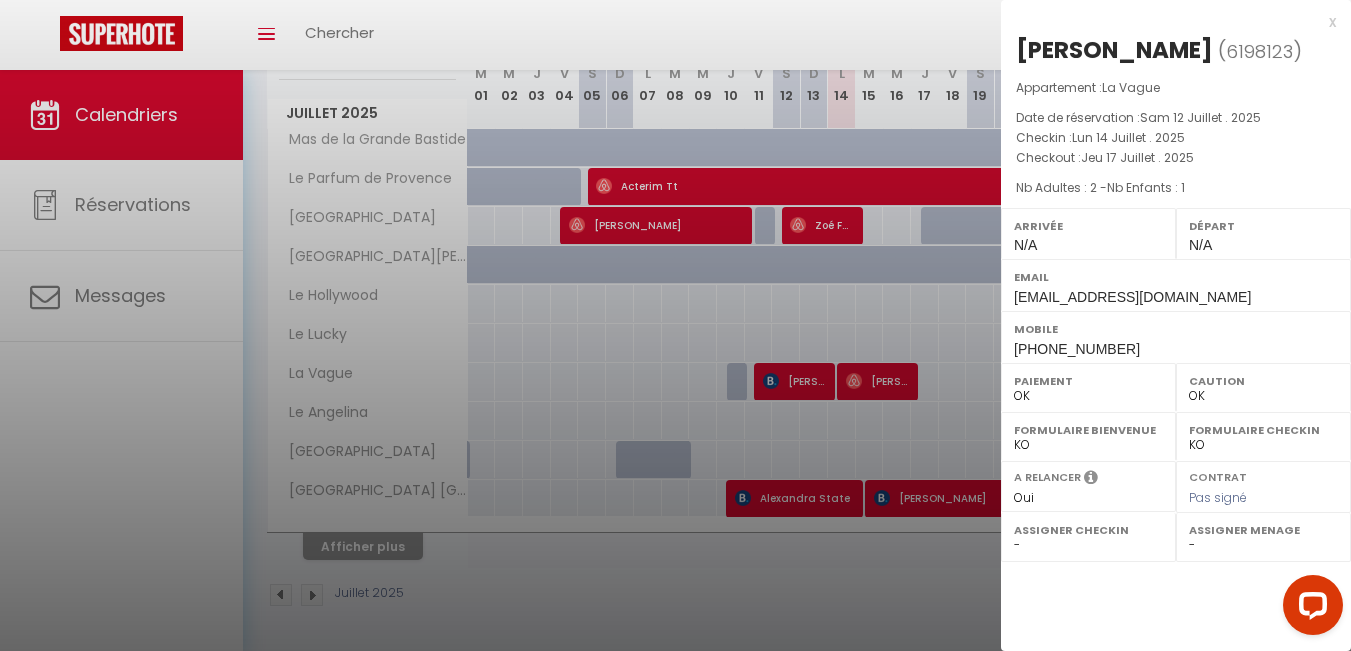 click at bounding box center (675, 325) 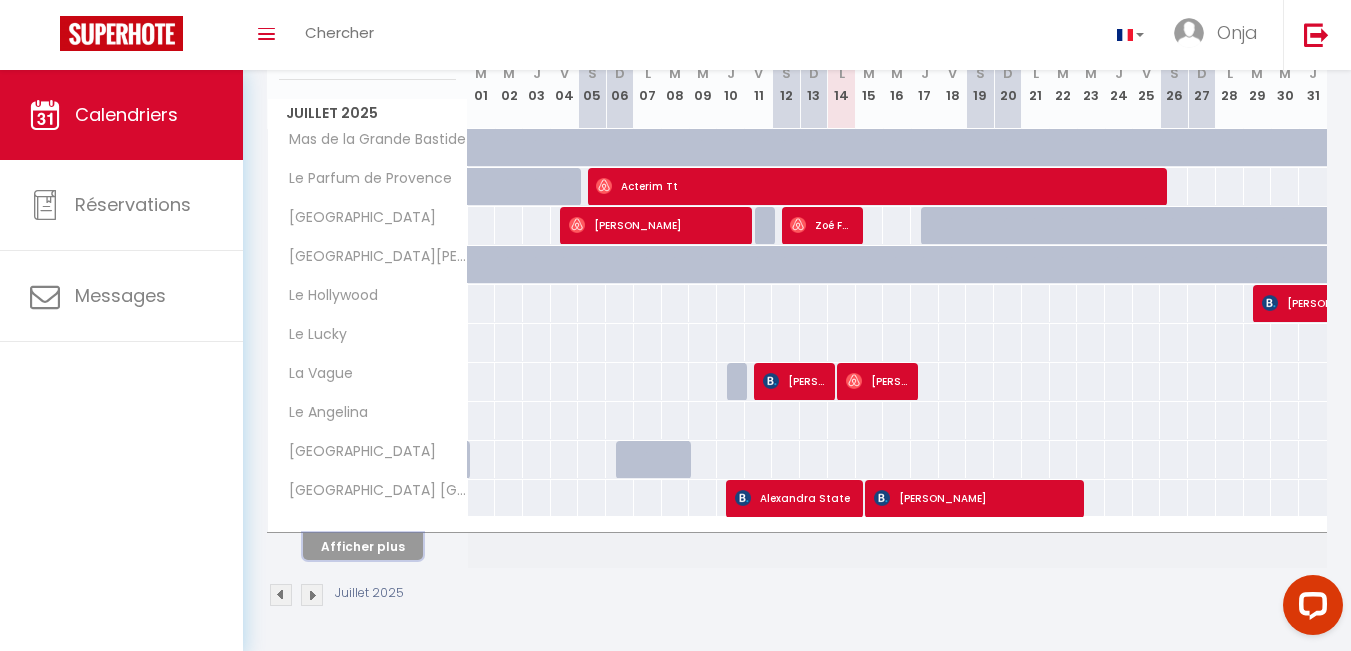 click on "Afficher plus" at bounding box center [363, 546] 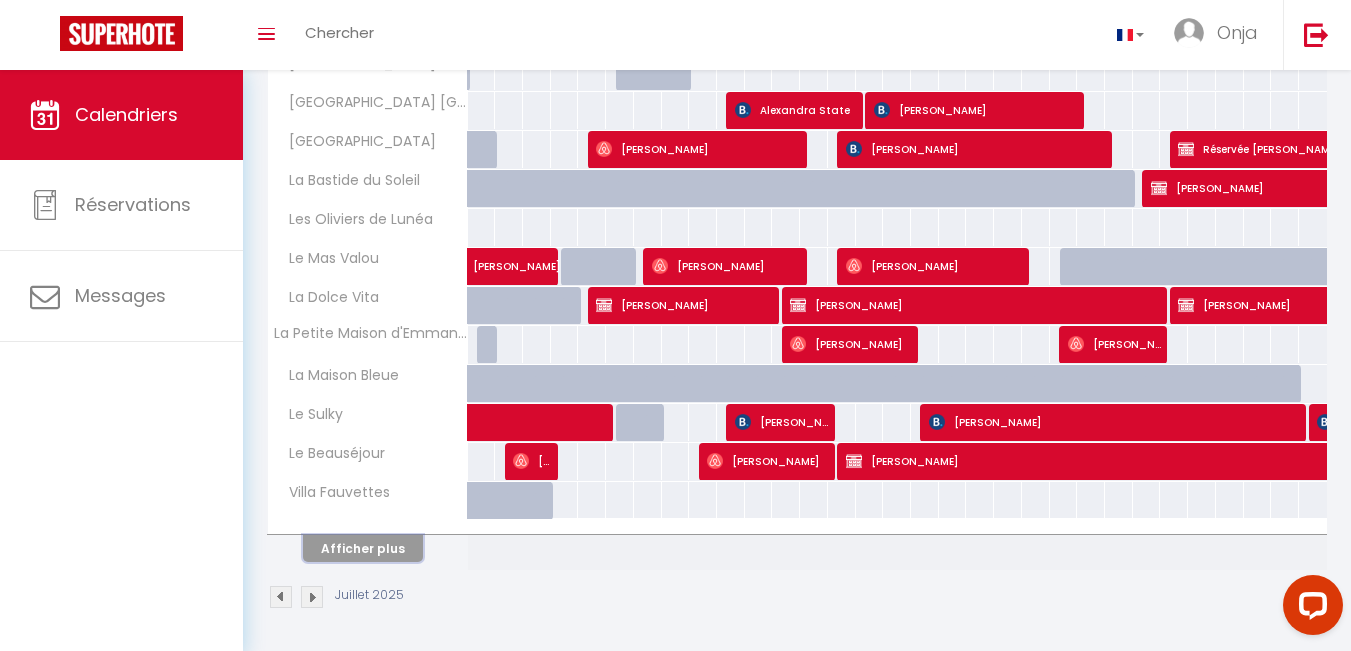 scroll, scrollTop: 678, scrollLeft: 0, axis: vertical 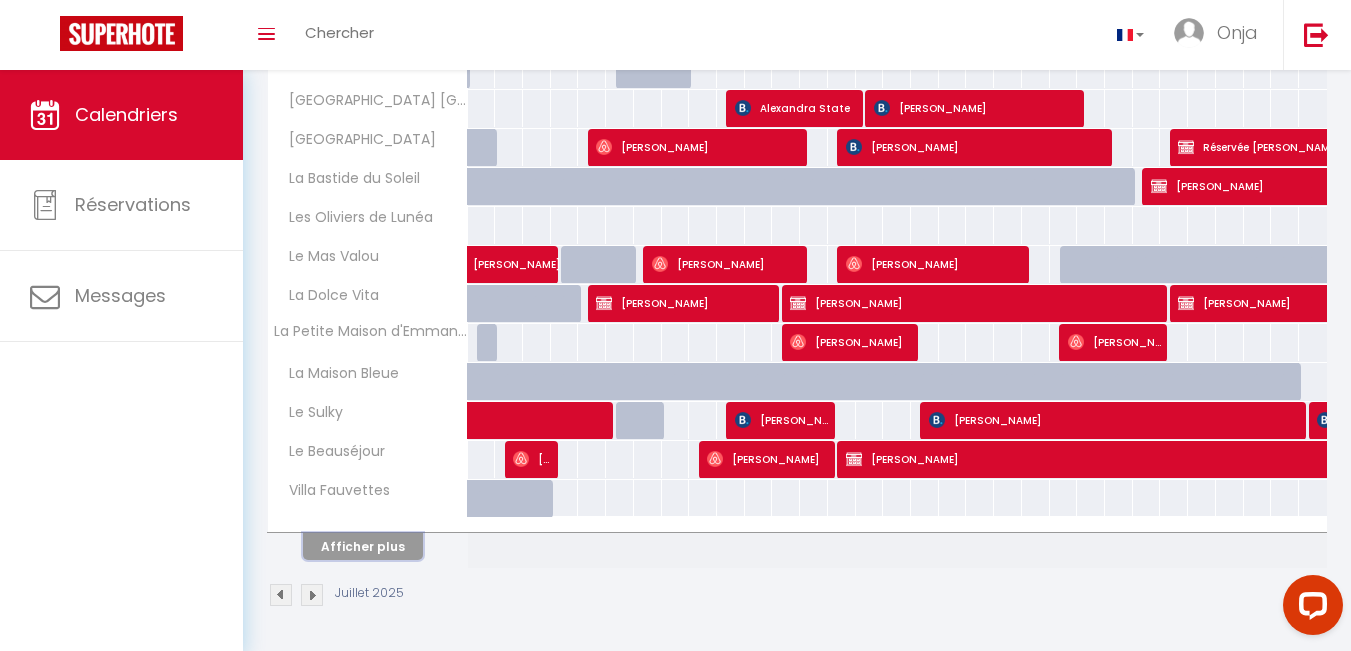 click on "Afficher plus" at bounding box center [363, 546] 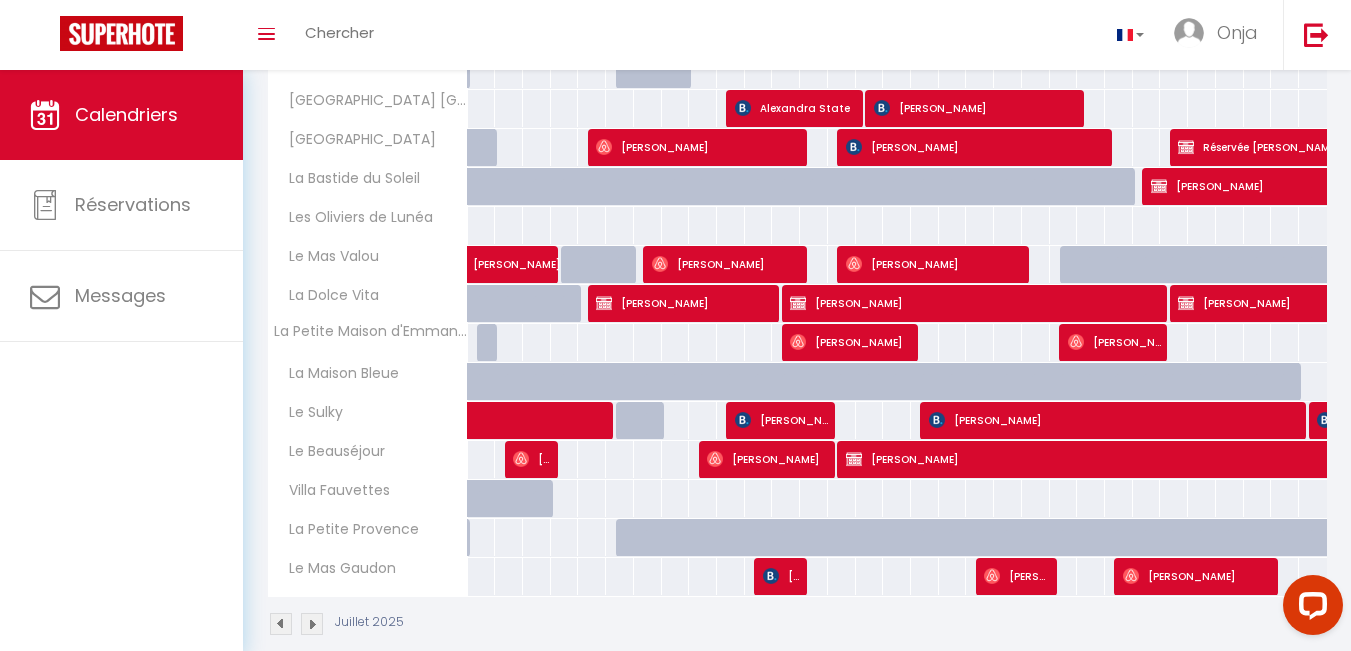 scroll, scrollTop: 707, scrollLeft: 0, axis: vertical 